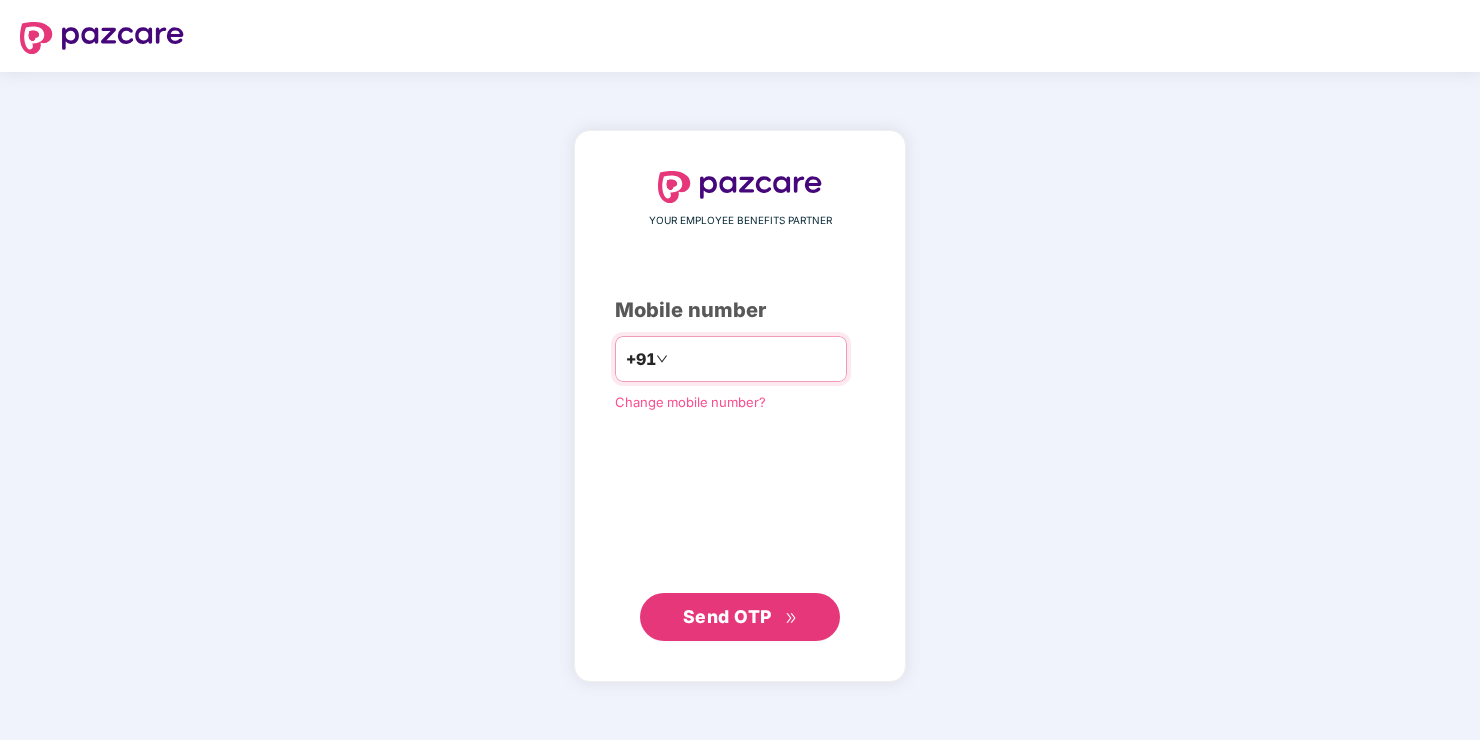 scroll, scrollTop: 0, scrollLeft: 0, axis: both 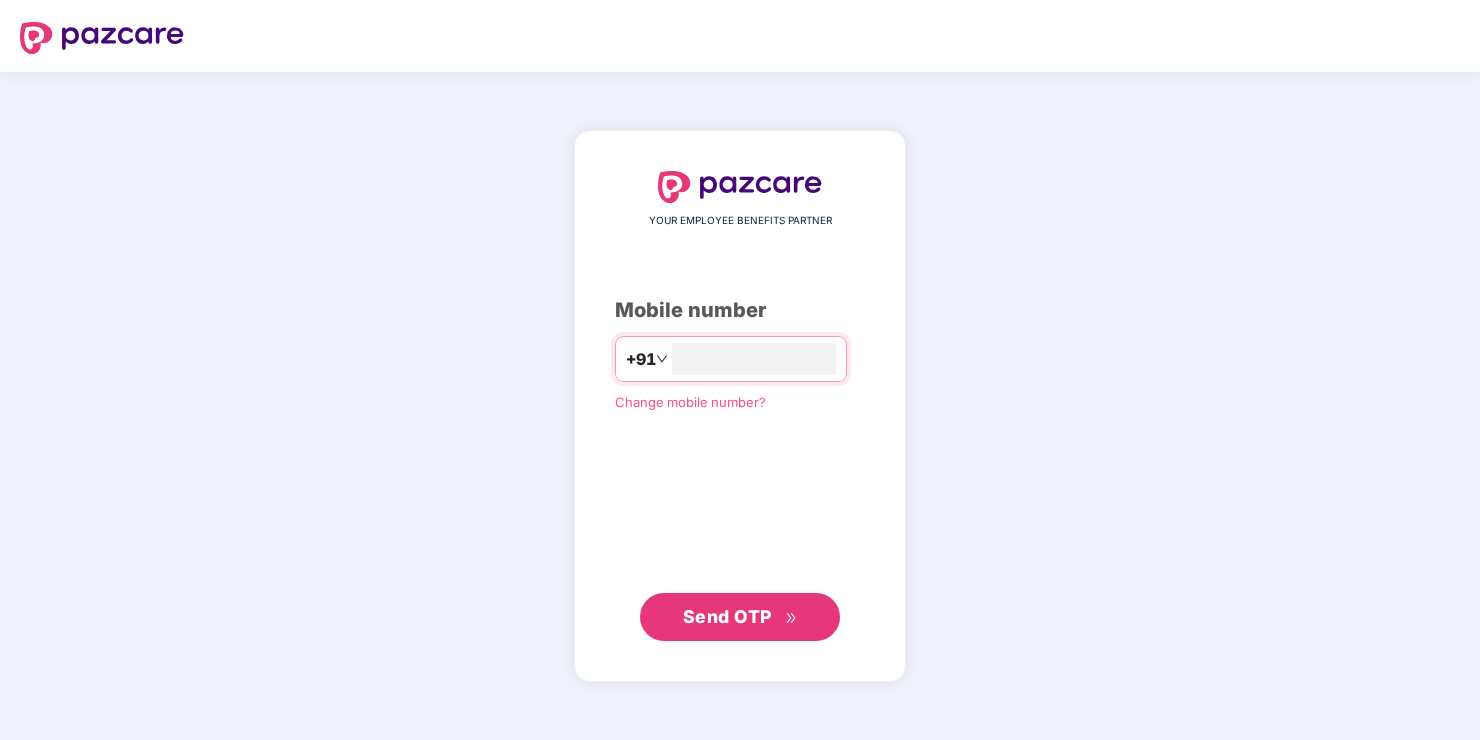 type on "**********" 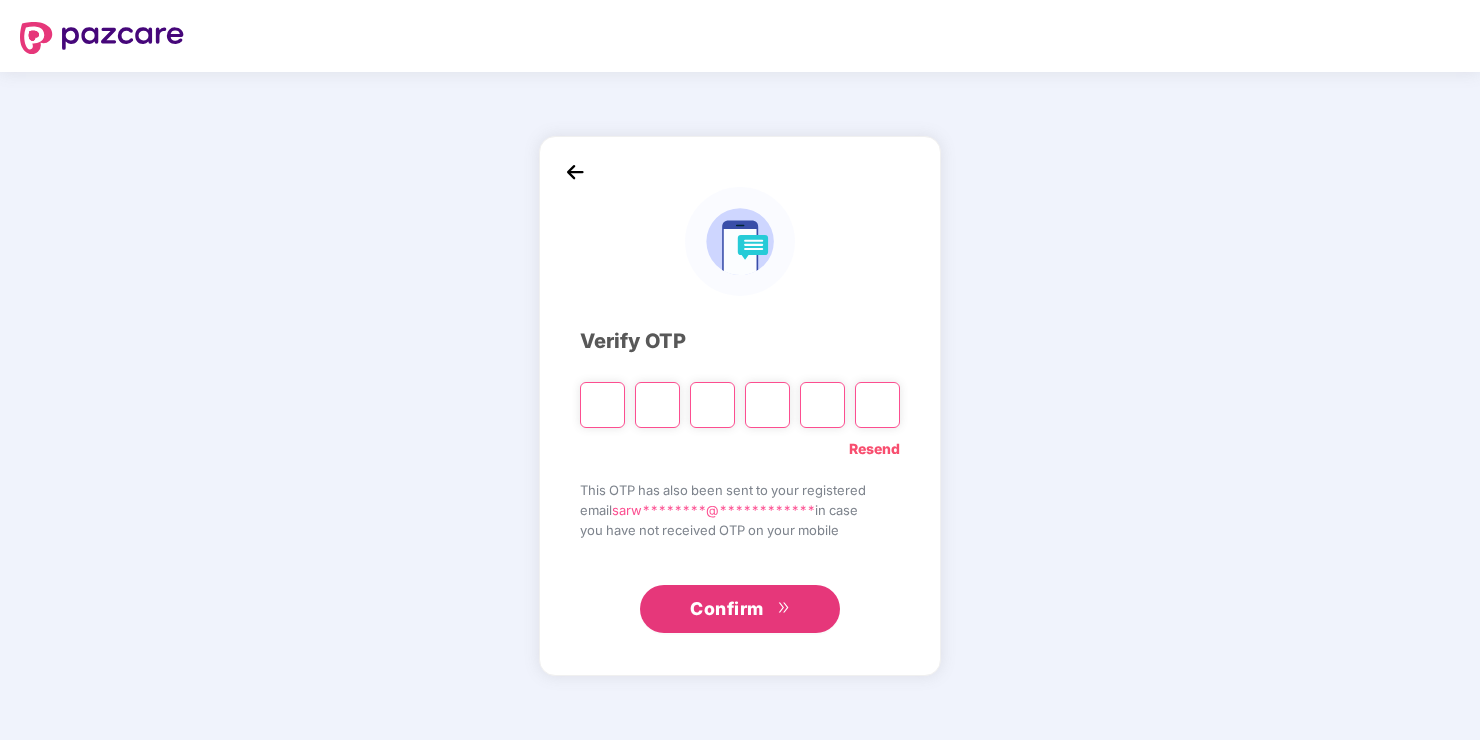 type on "*" 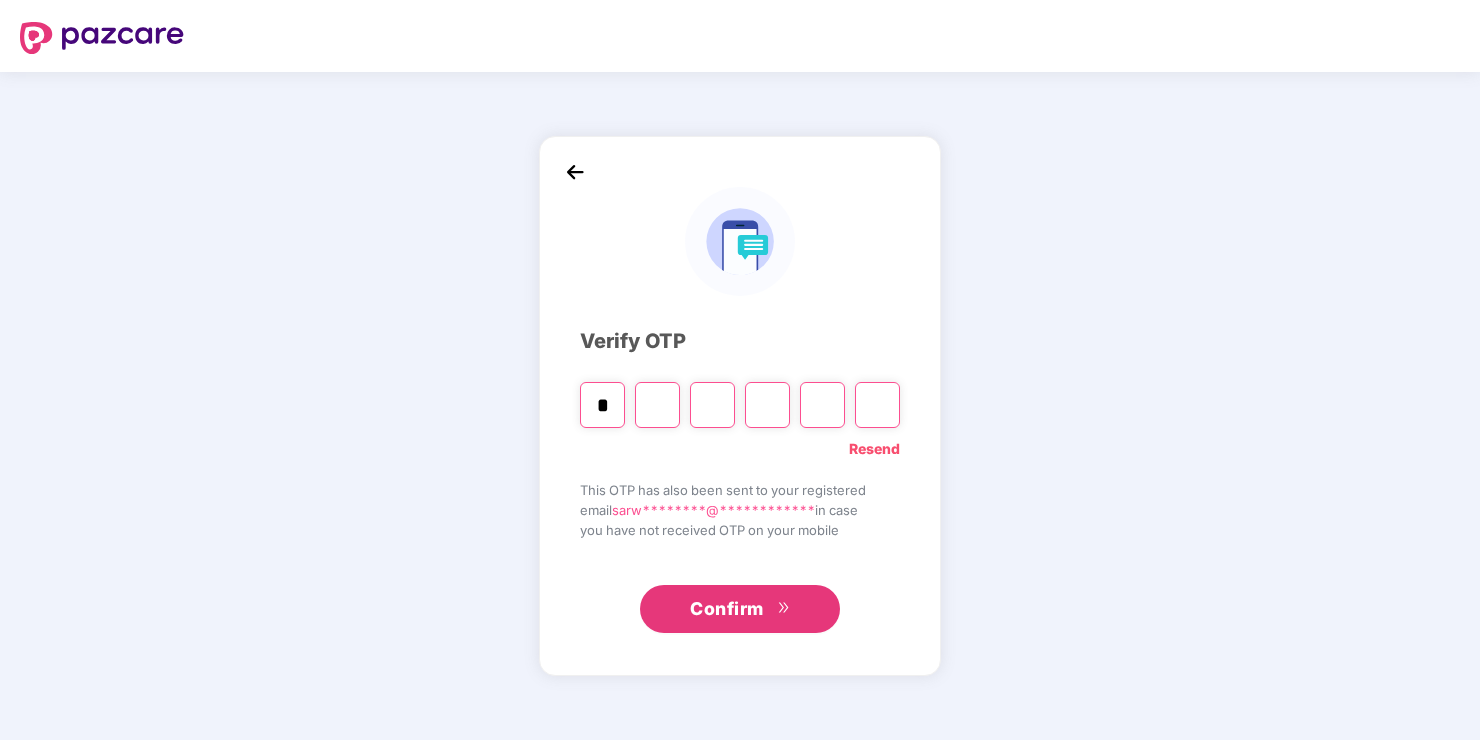 type on "*" 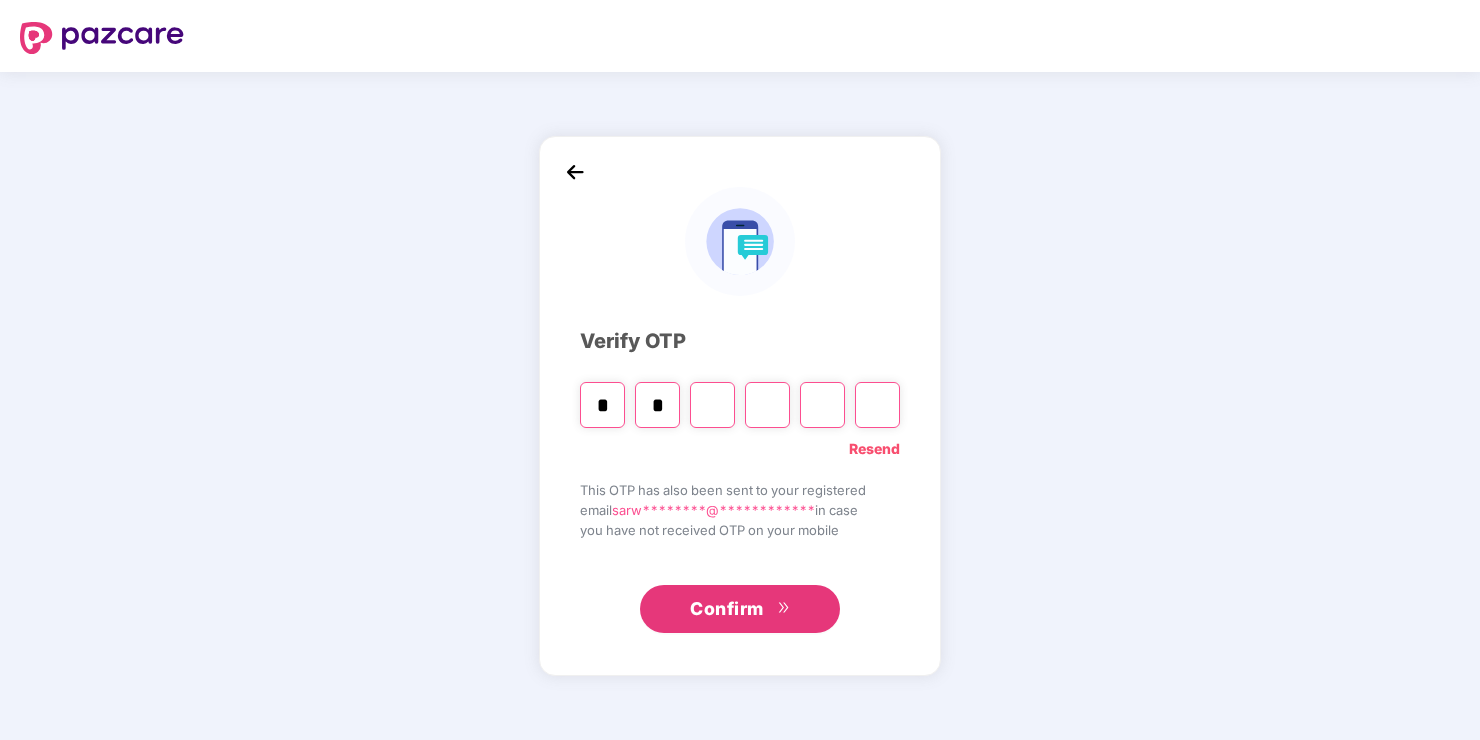 type on "*" 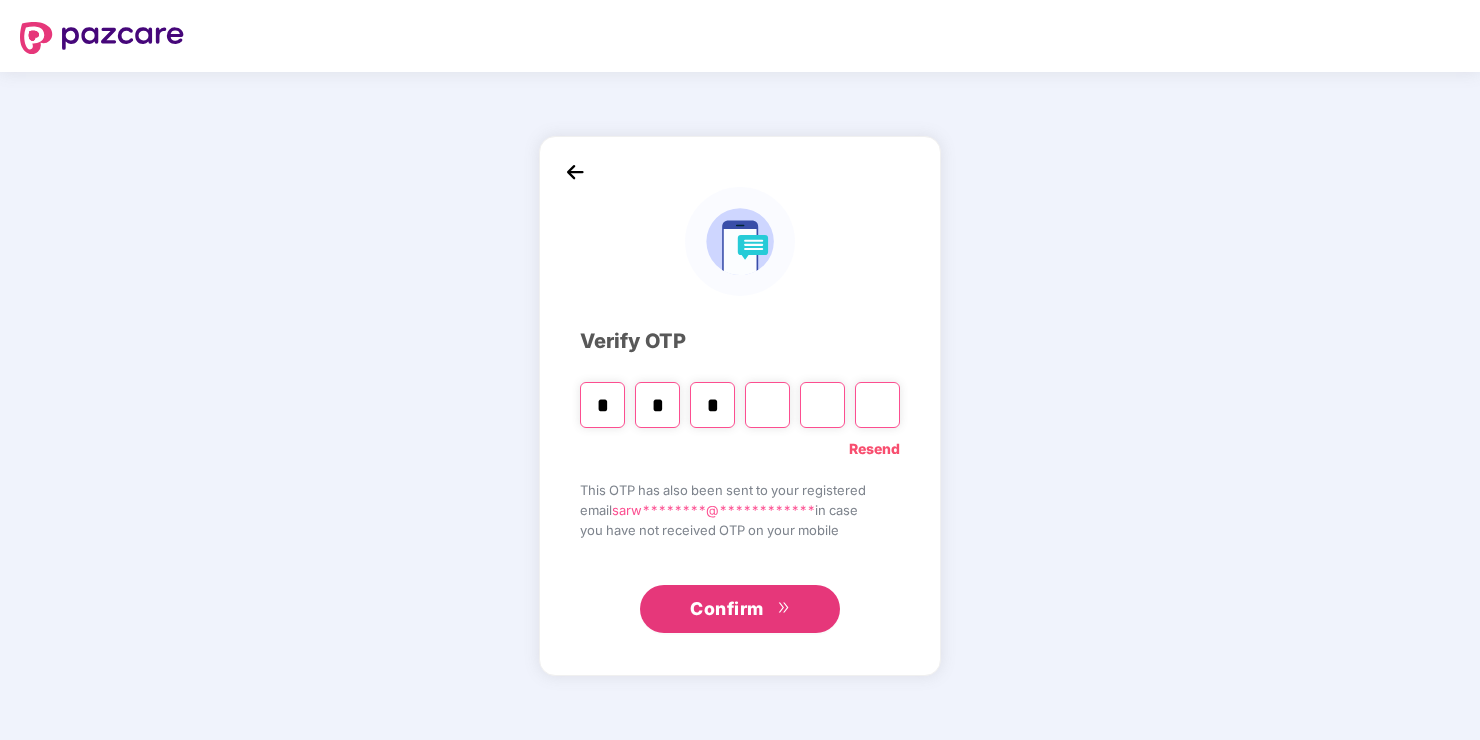 type on "*" 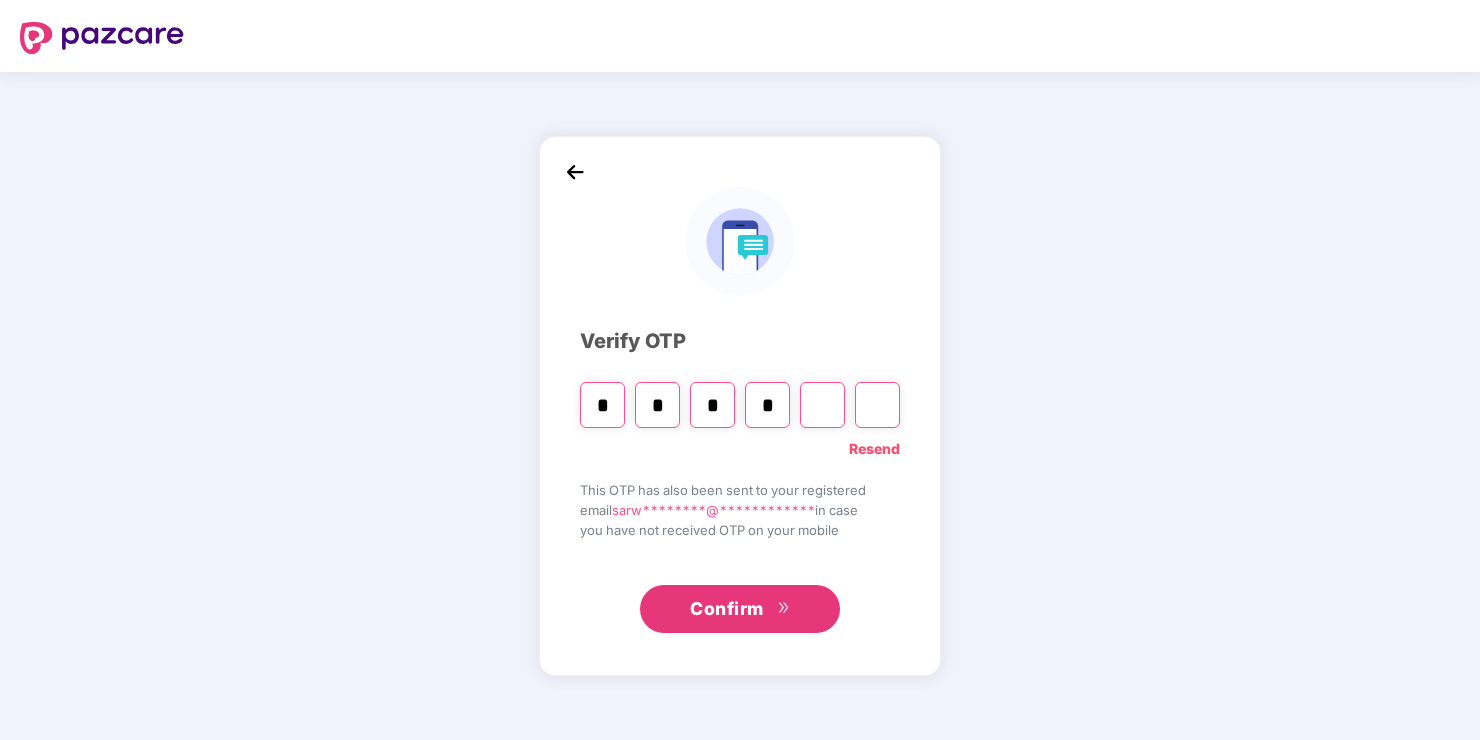 type on "*" 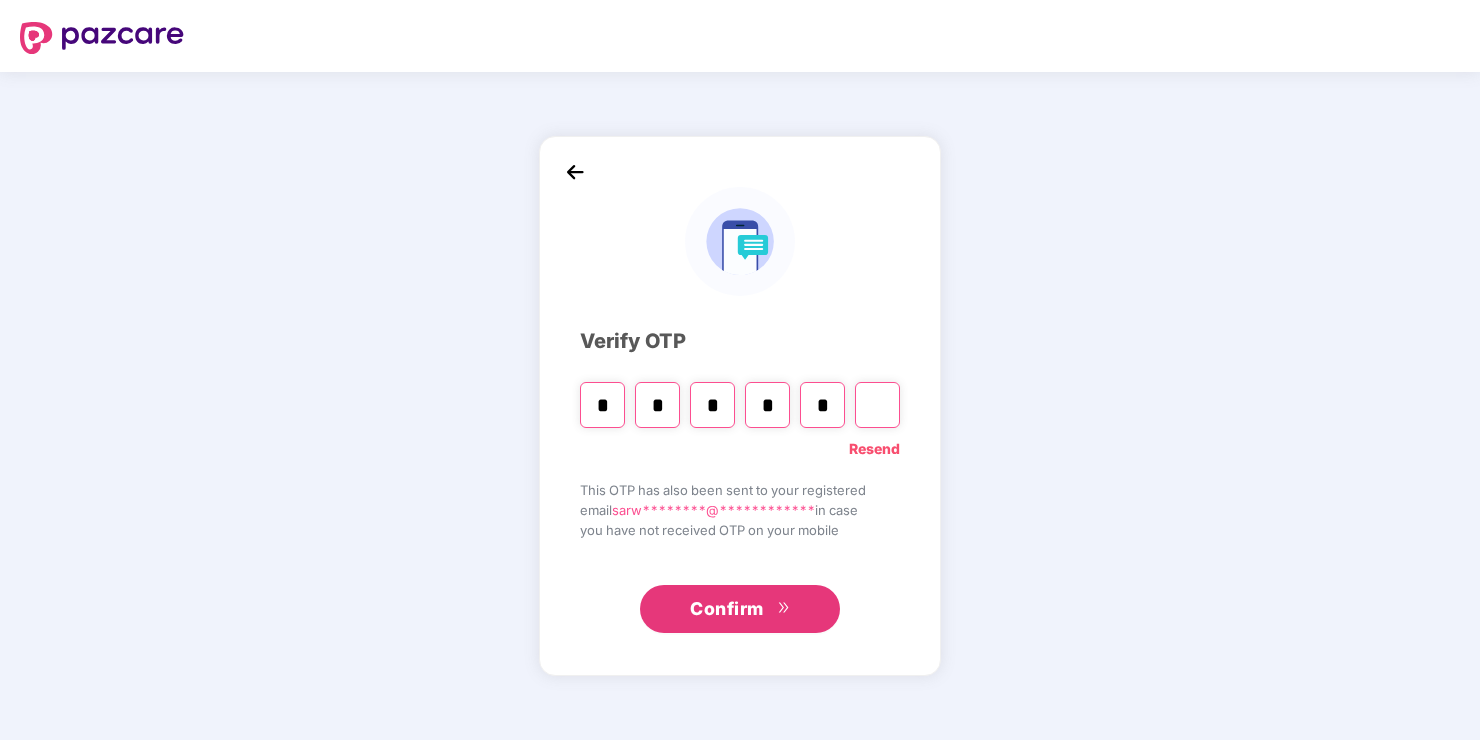 type on "*" 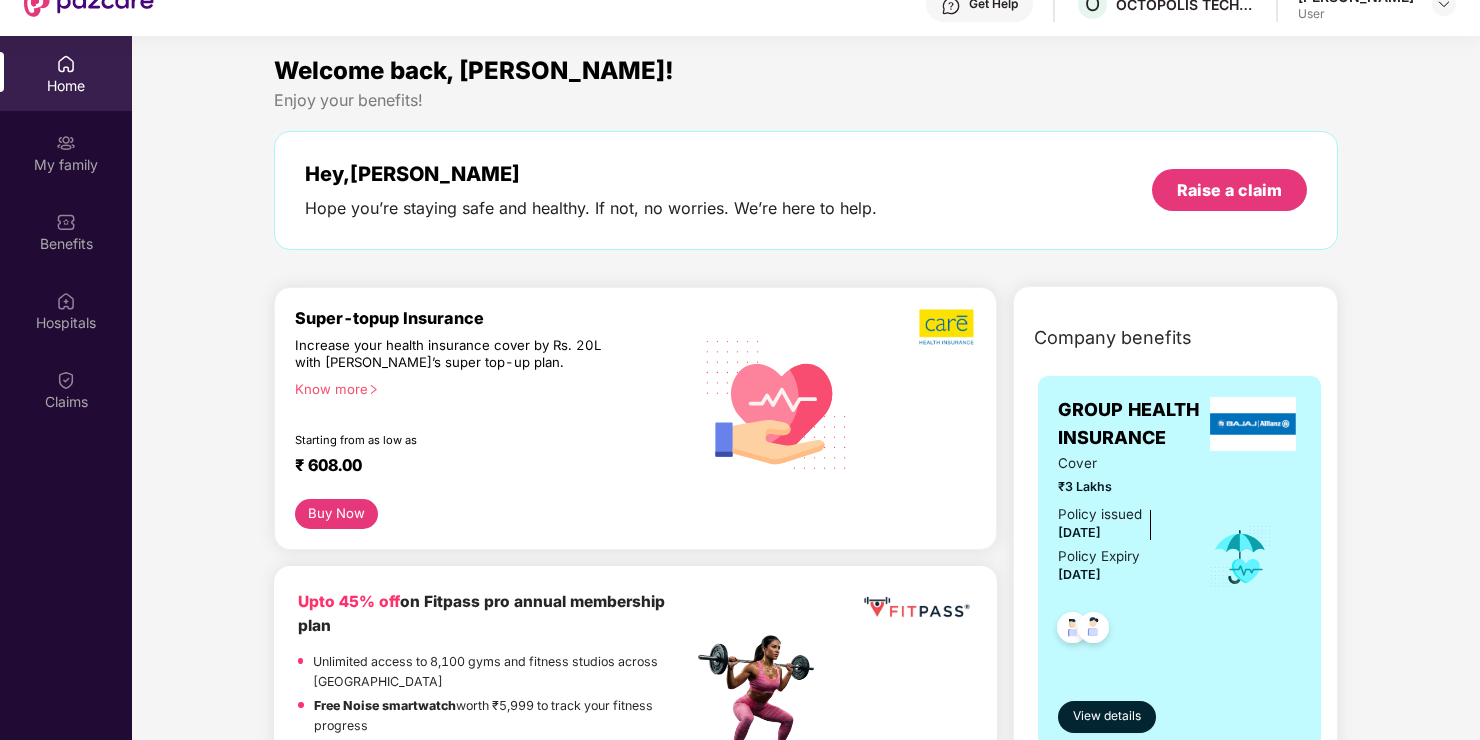 scroll, scrollTop: 80, scrollLeft: 0, axis: vertical 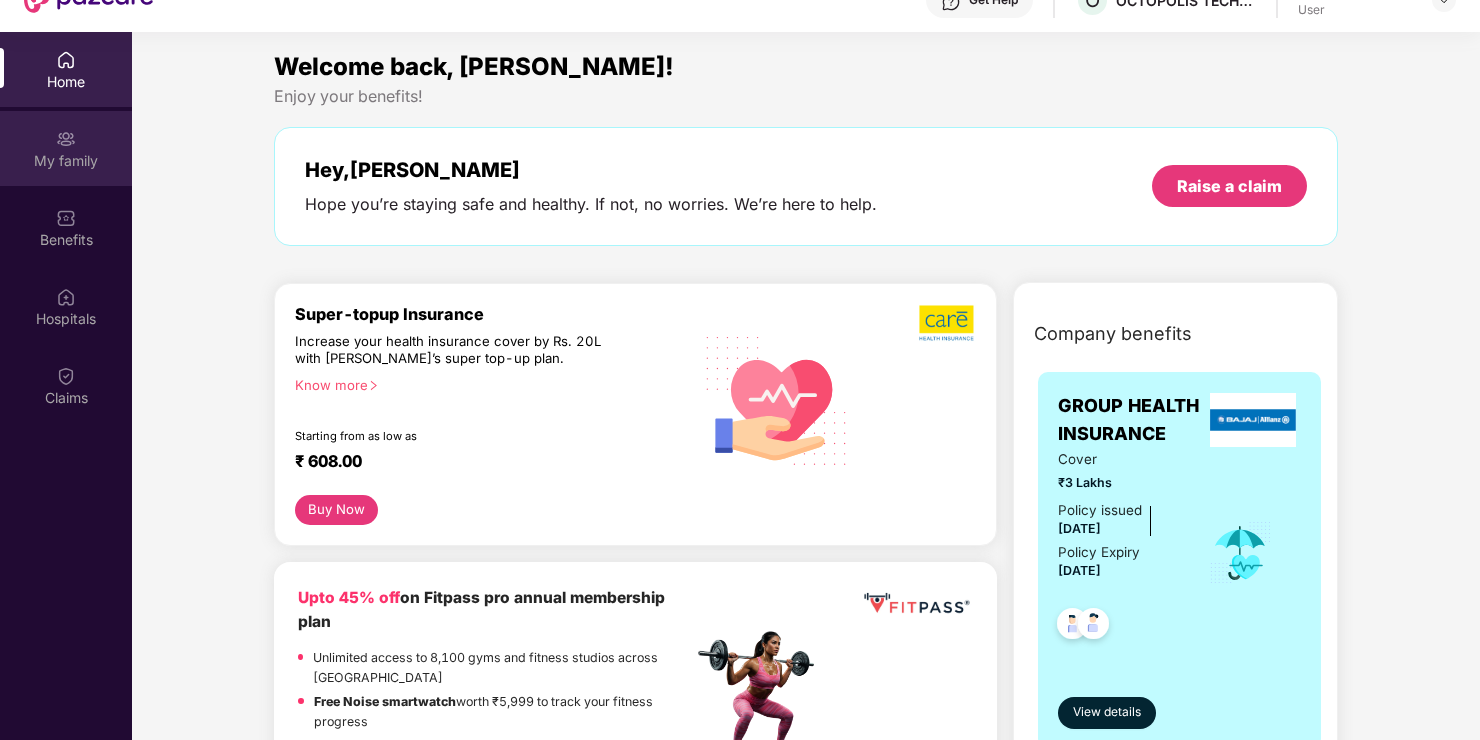 click on "My family" at bounding box center [66, 161] 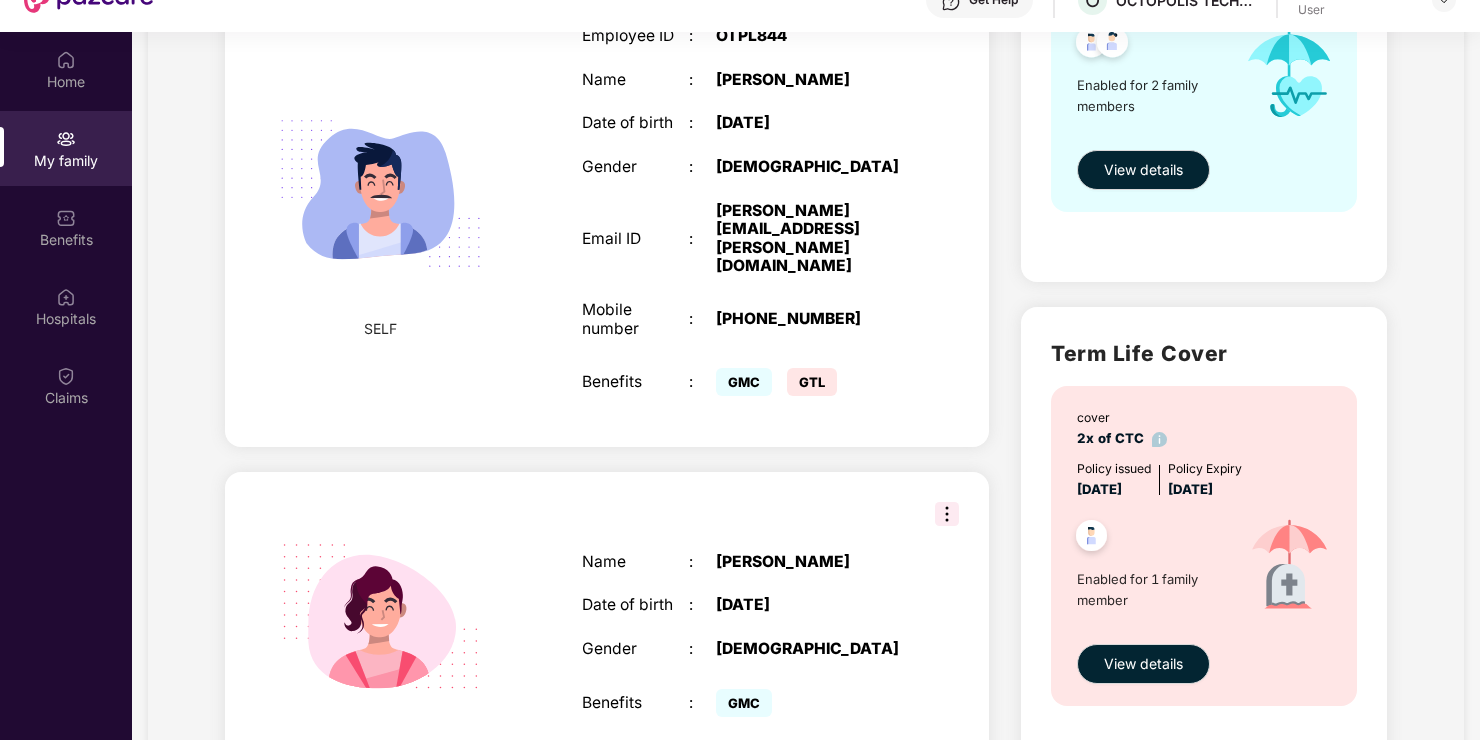 scroll, scrollTop: 446, scrollLeft: 0, axis: vertical 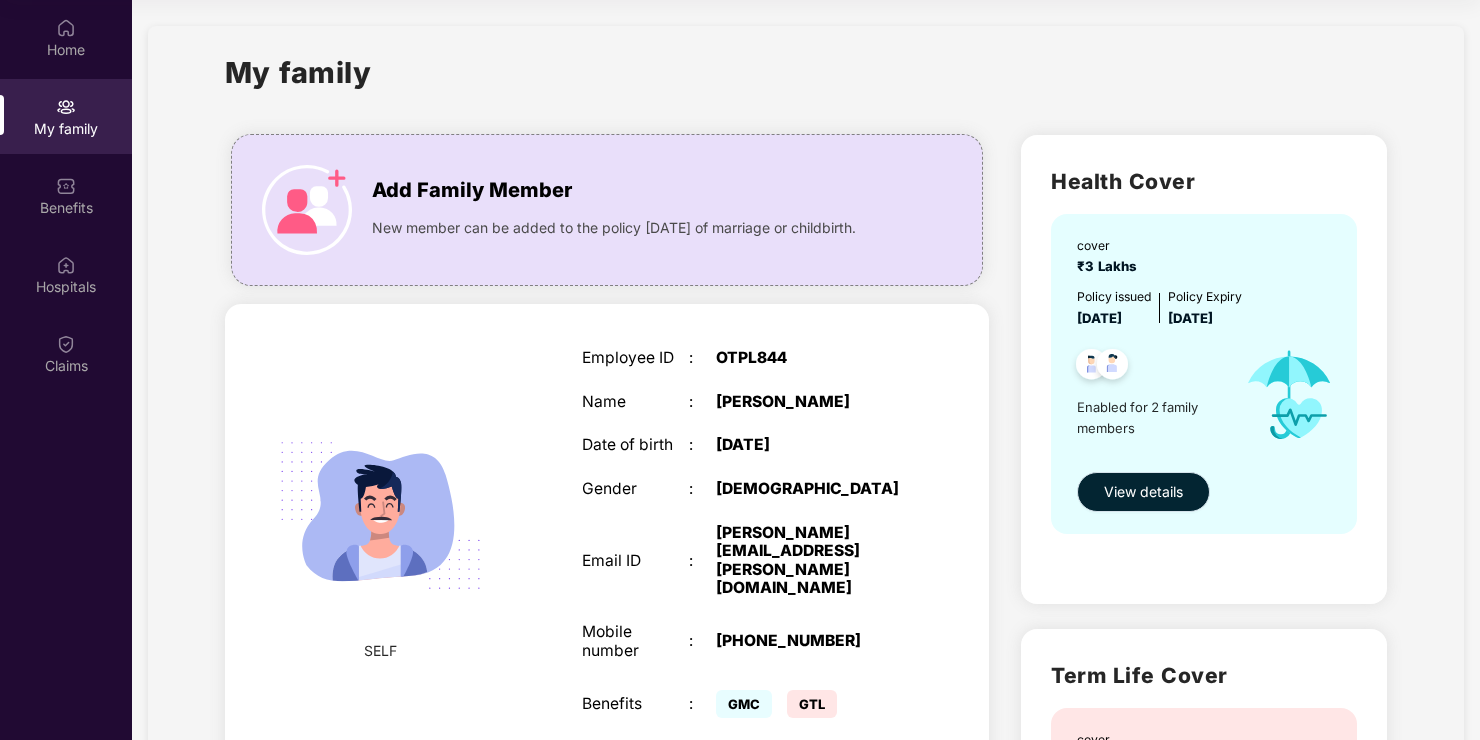 click on "View details" at bounding box center (1143, 492) 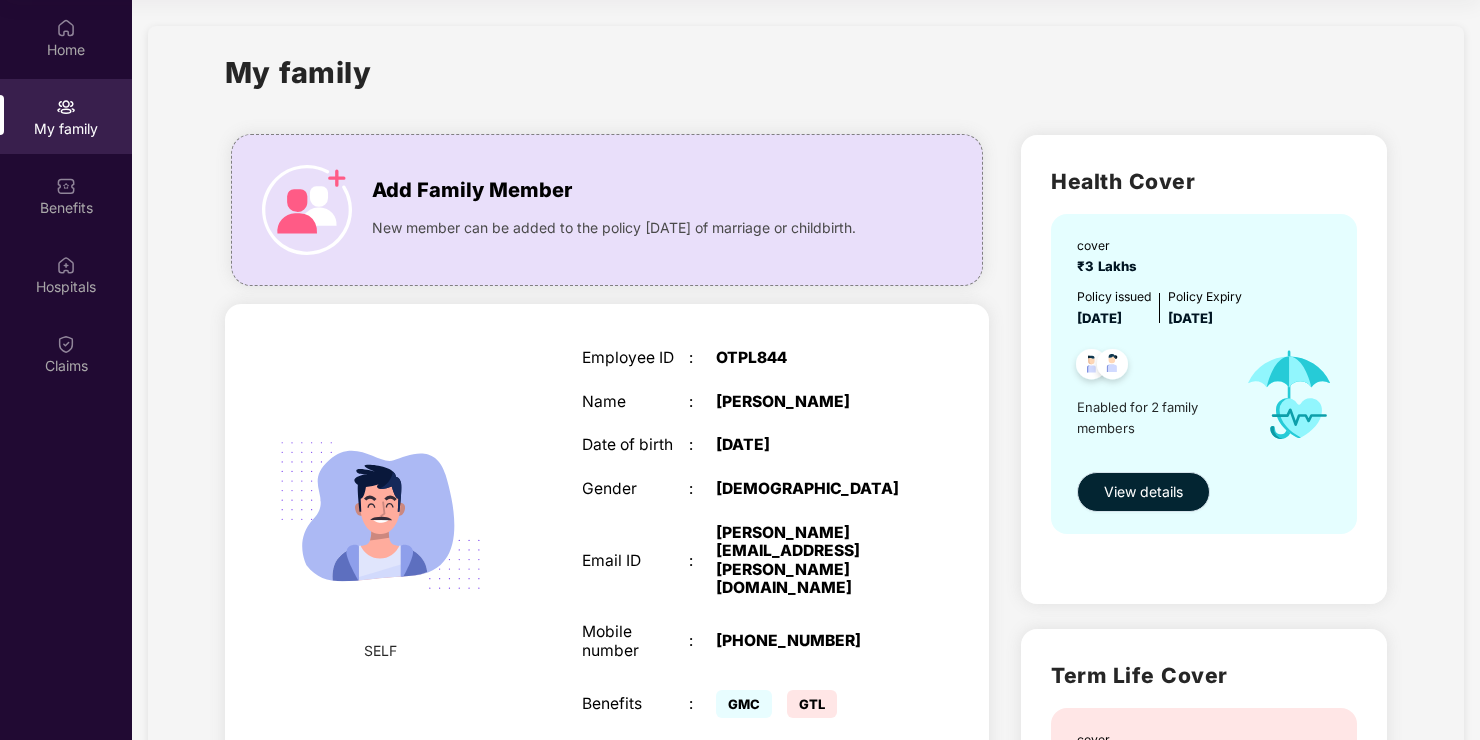 scroll, scrollTop: 0, scrollLeft: 0, axis: both 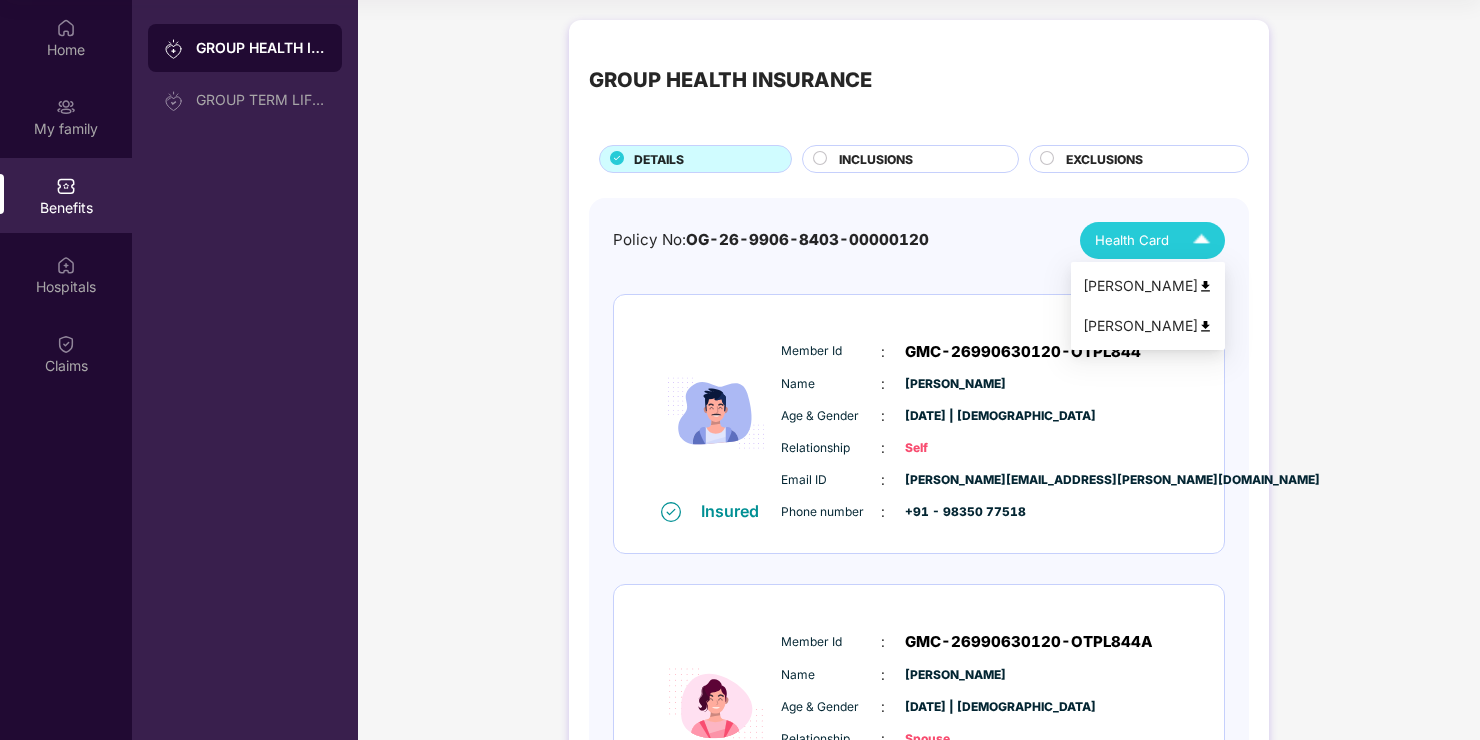 click on "Sarwan Kumar" at bounding box center [1148, 286] 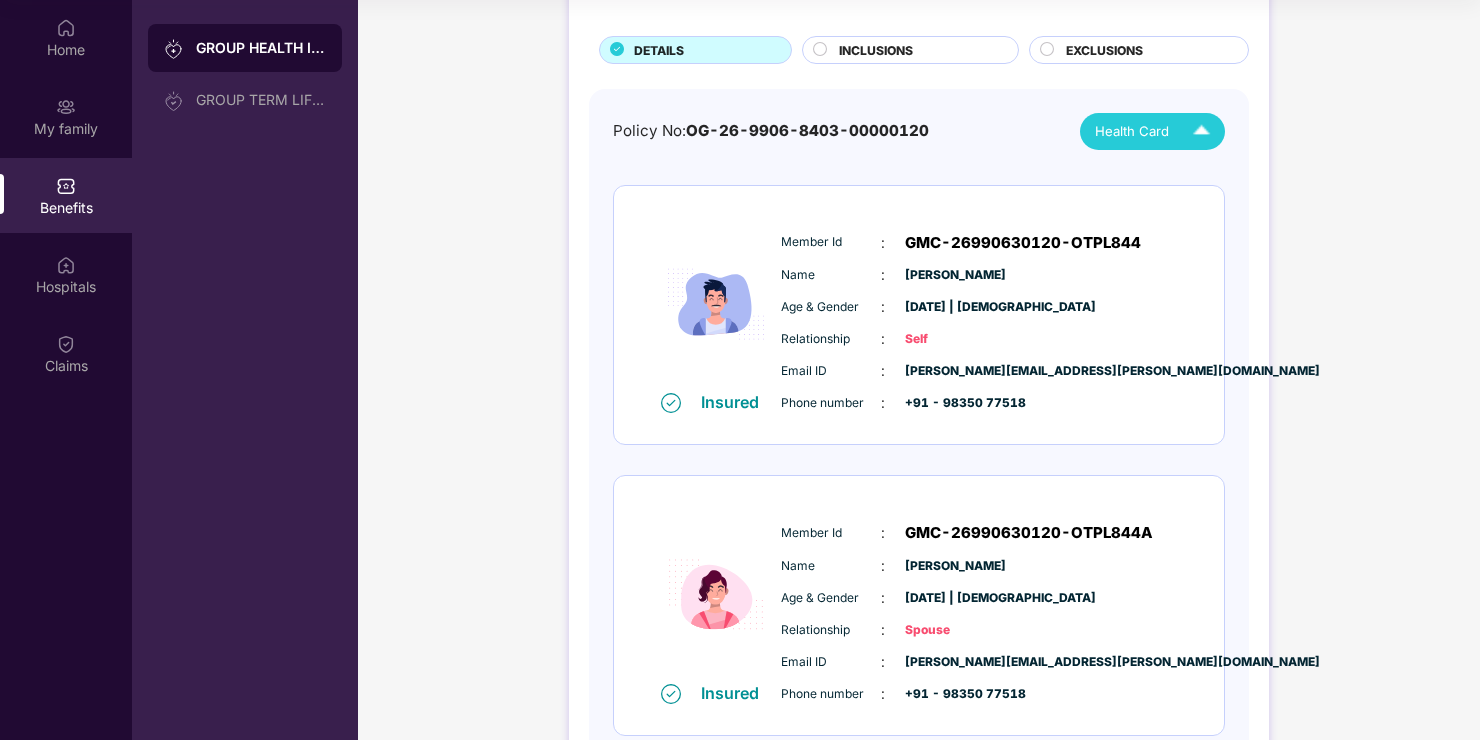 scroll, scrollTop: 228, scrollLeft: 0, axis: vertical 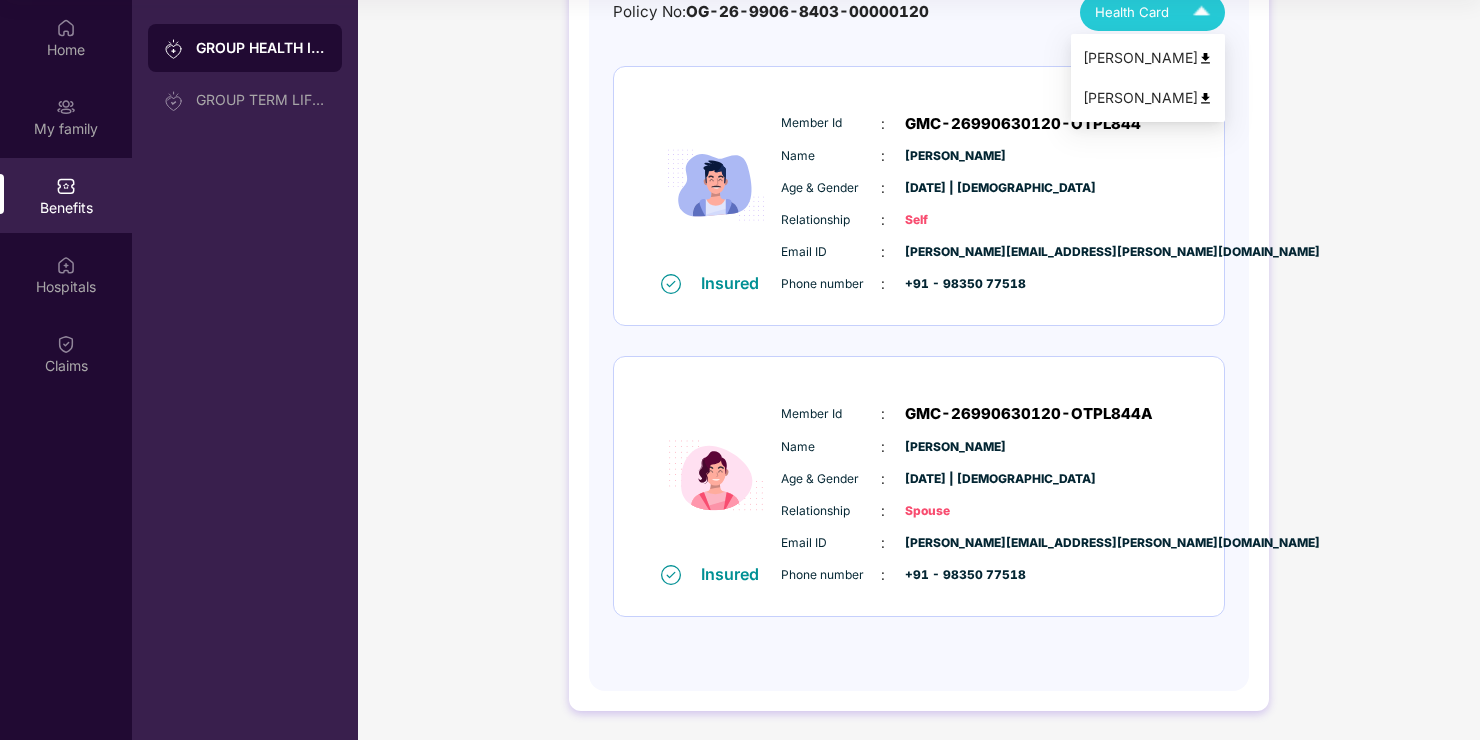 click at bounding box center (1205, 98) 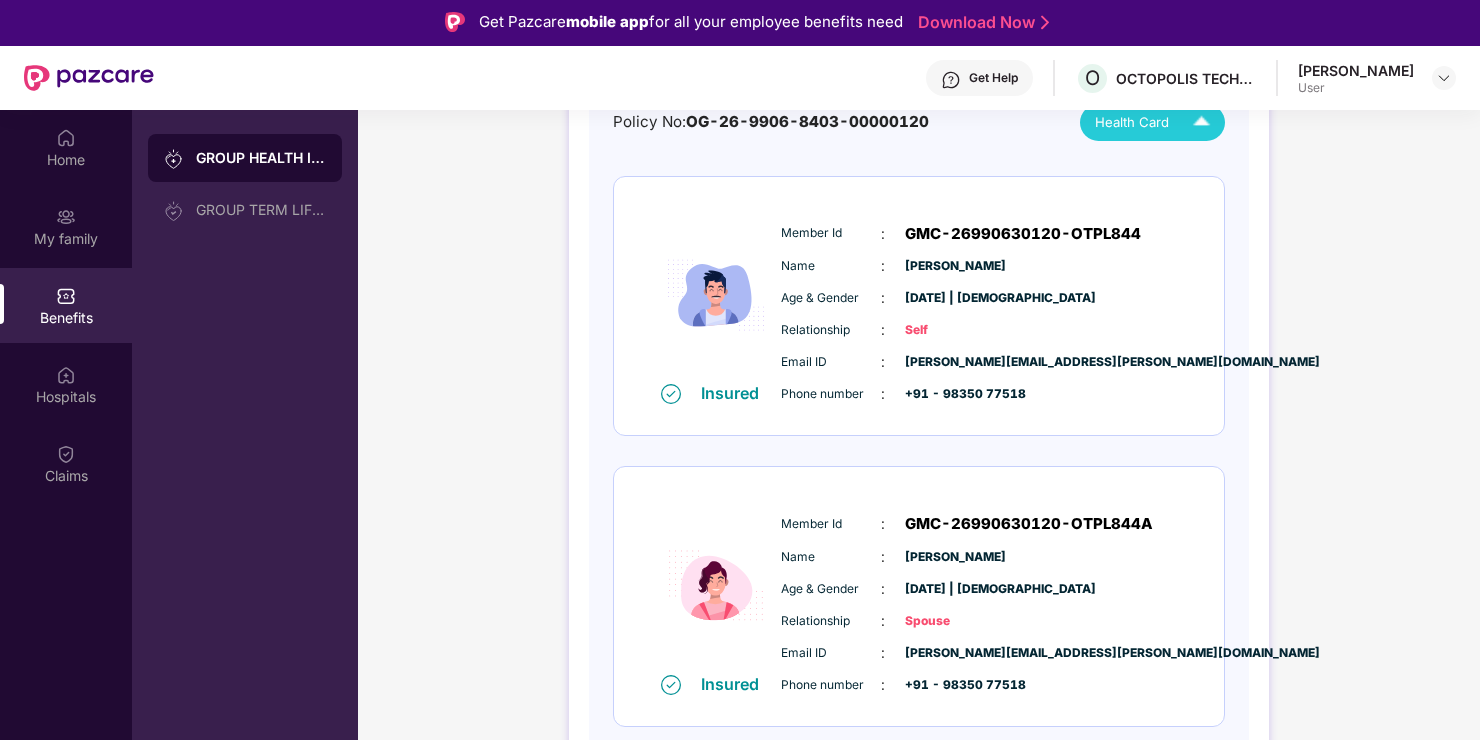 scroll, scrollTop: 0, scrollLeft: 0, axis: both 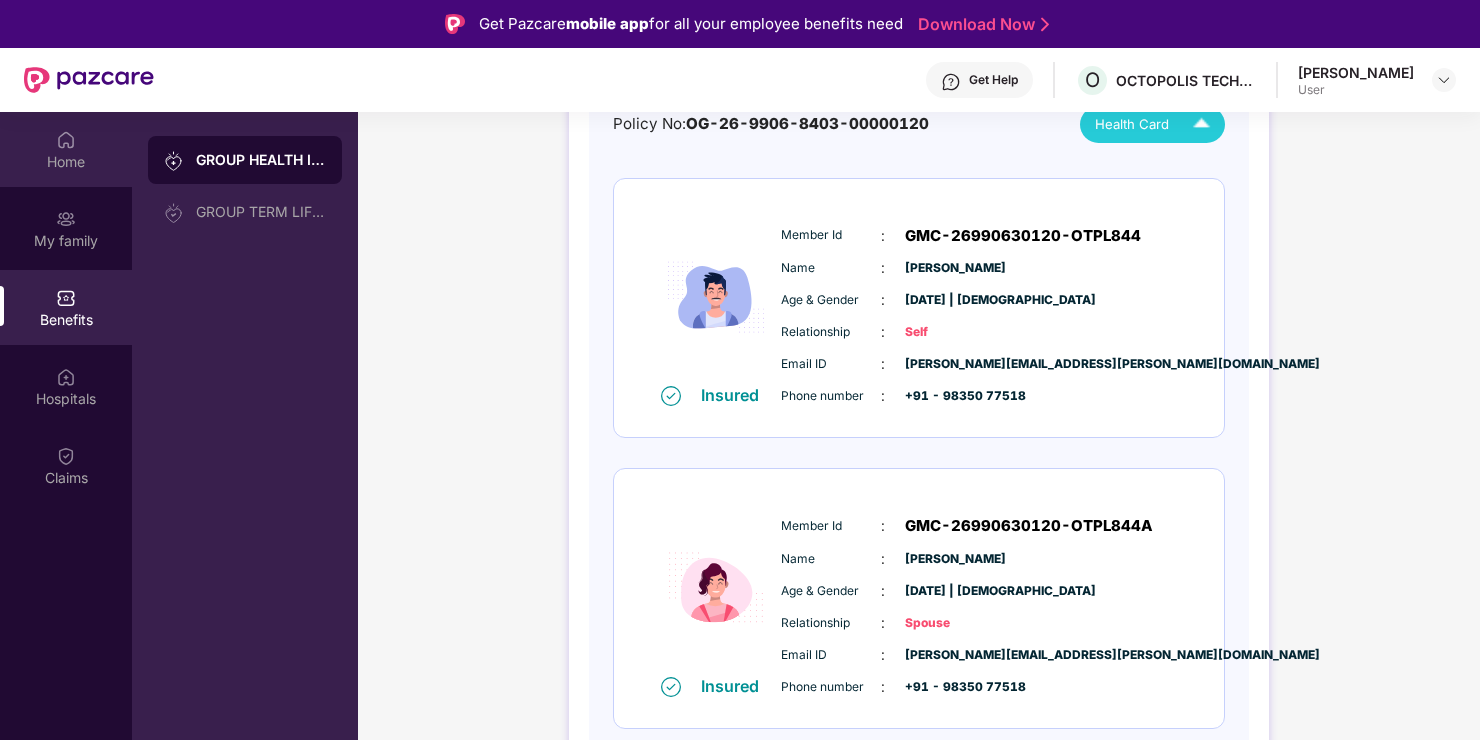 click on "Home" at bounding box center [66, 162] 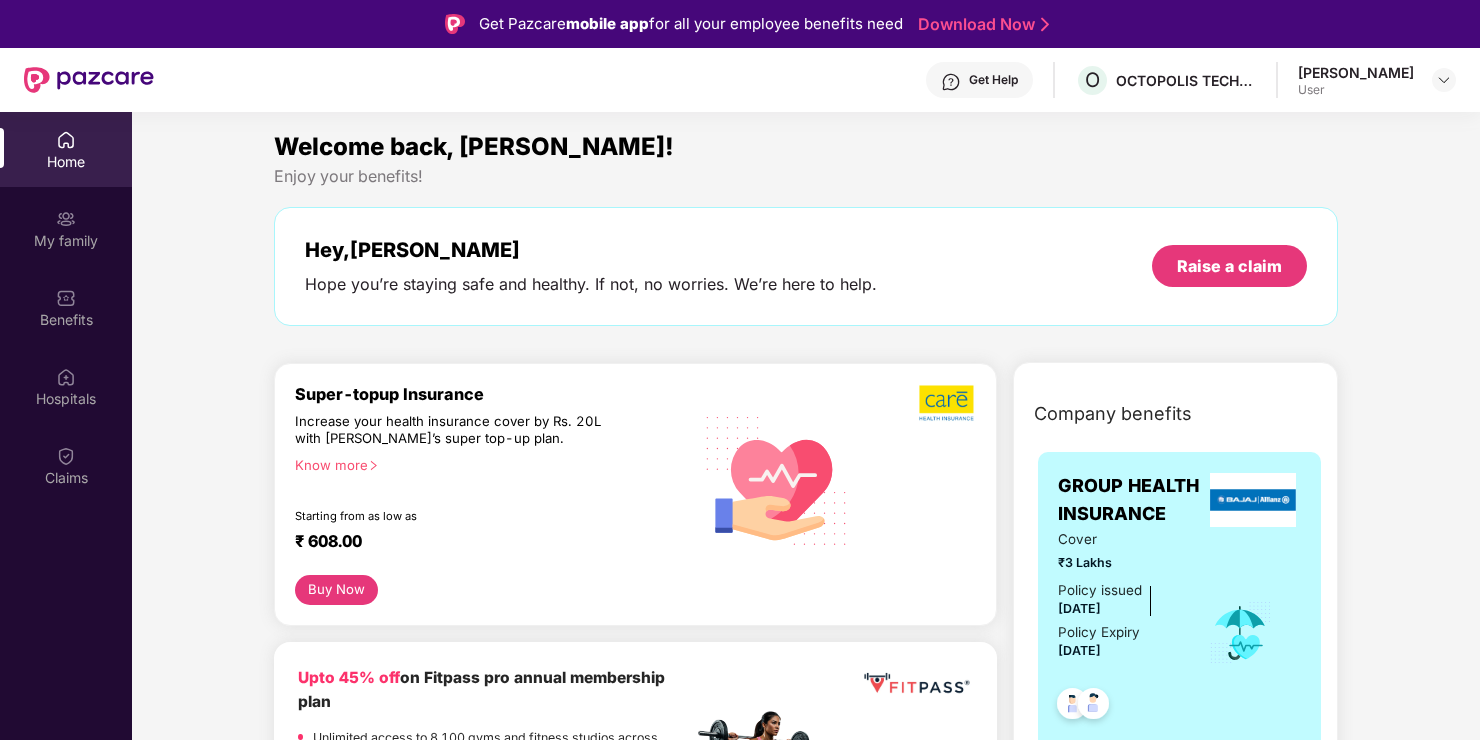 click on "Welcome back, Sarwan!" at bounding box center (806, 147) 